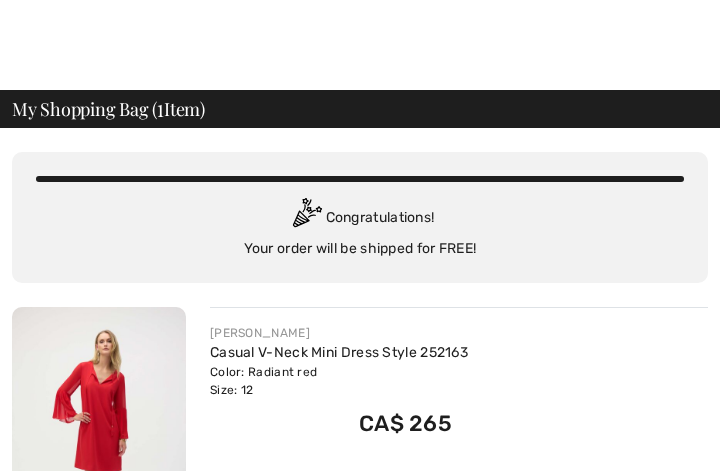scroll, scrollTop: 0, scrollLeft: 0, axis: both 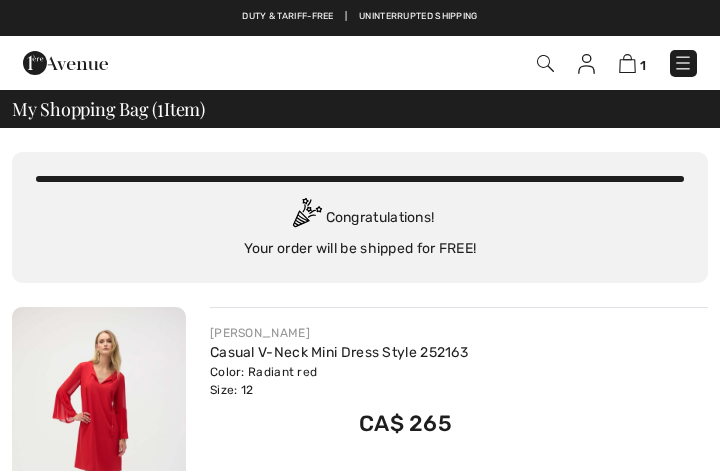 click at bounding box center (65, 63) 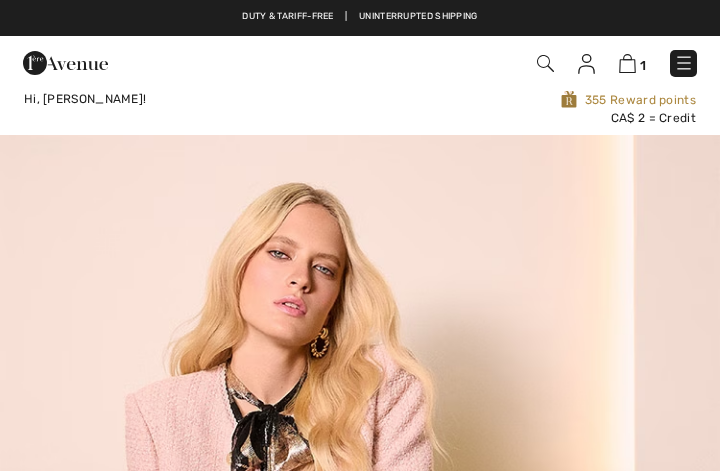 scroll, scrollTop: 0, scrollLeft: 0, axis: both 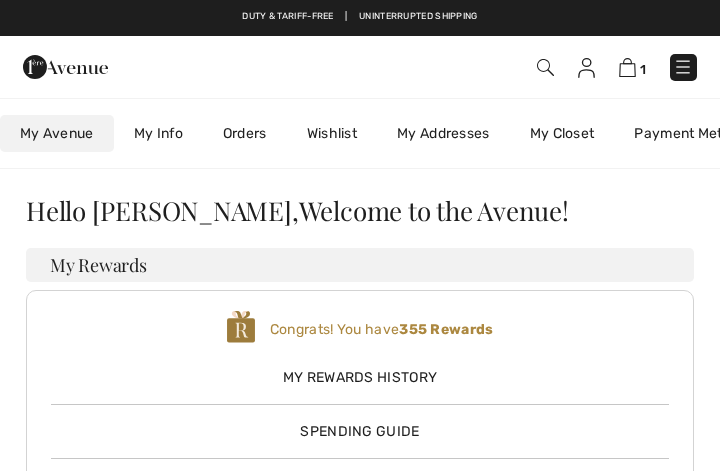 click at bounding box center [586, 68] 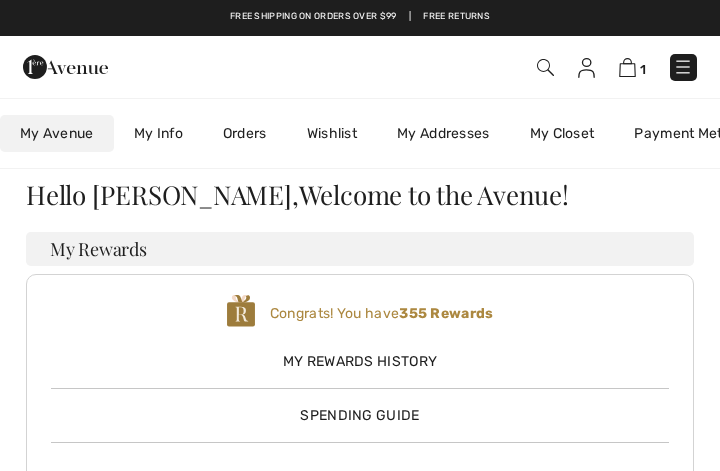 scroll, scrollTop: 0, scrollLeft: 0, axis: both 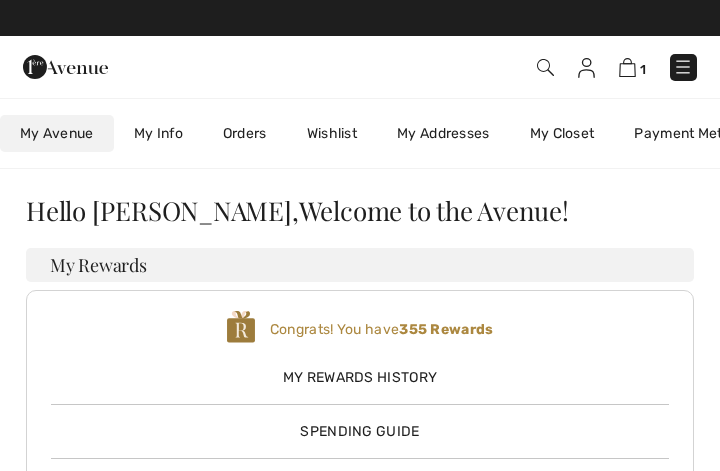 click on "1
Checkout" at bounding box center [506, 67] 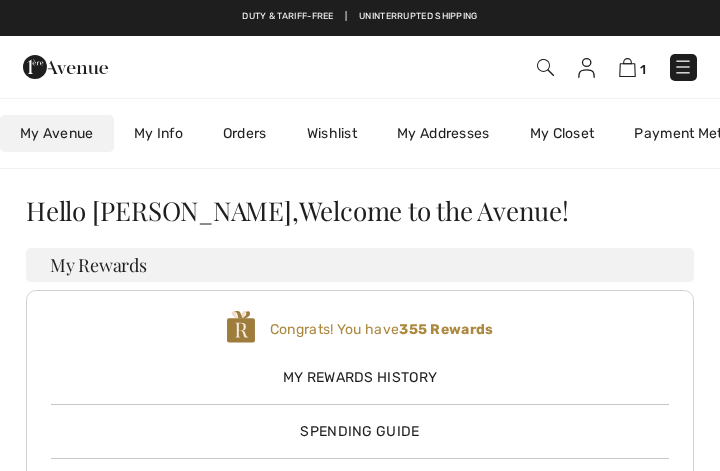 click at bounding box center [586, 68] 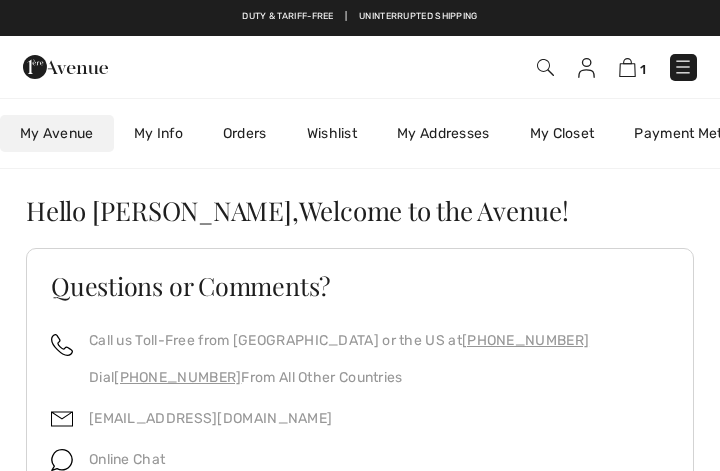 click at bounding box center [154, 67] 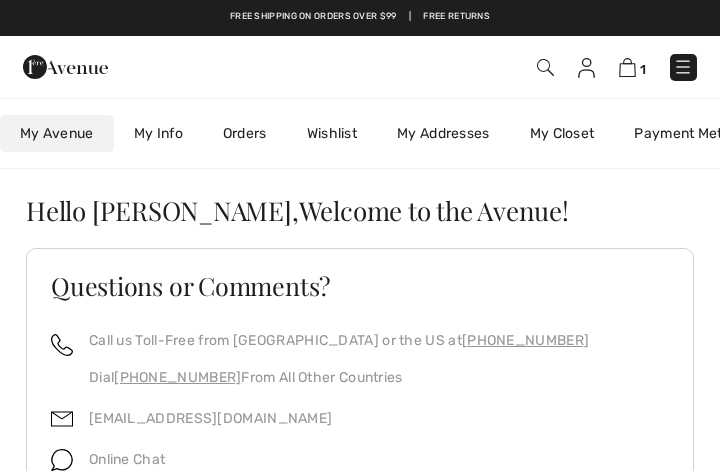 click at bounding box center (65, 67) 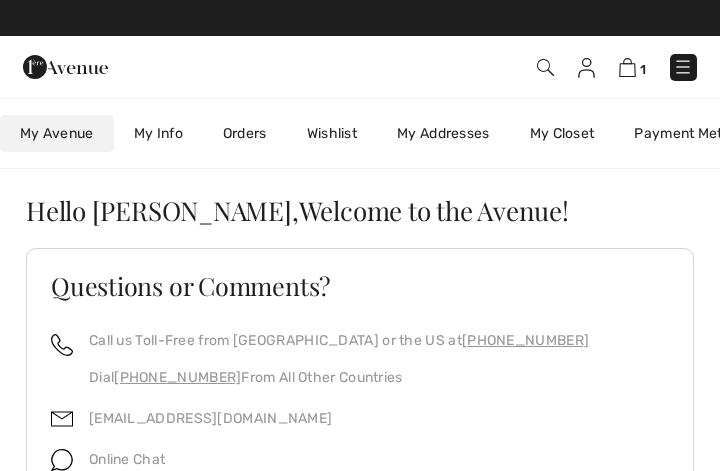 click at bounding box center [65, 67] 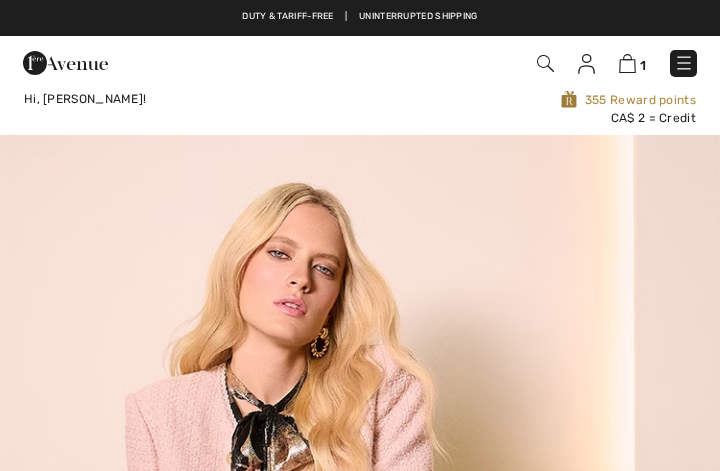 scroll, scrollTop: 0, scrollLeft: 0, axis: both 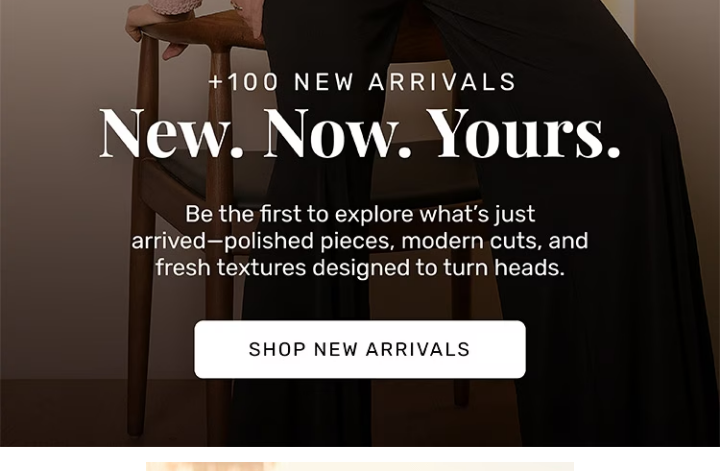 click at bounding box center [360, -117] 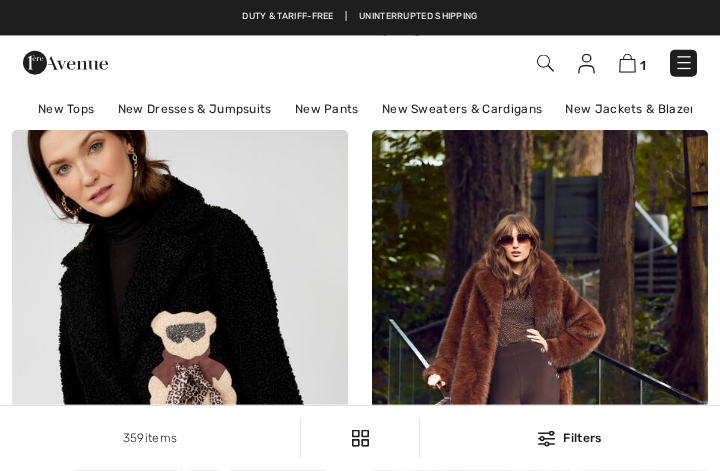 scroll, scrollTop: 0, scrollLeft: 0, axis: both 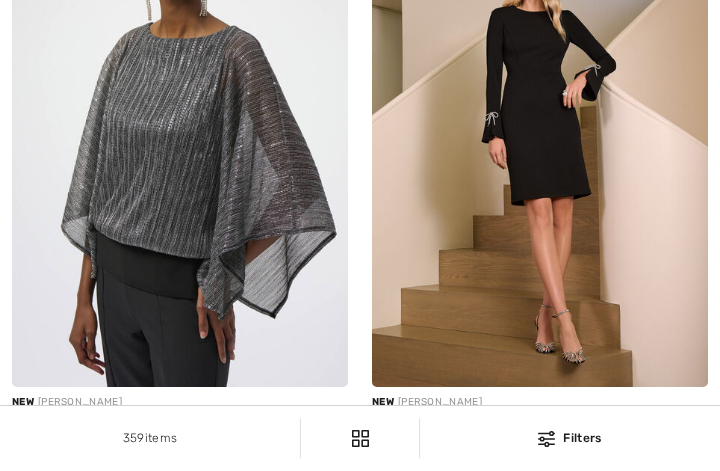 click at bounding box center [540, 135] 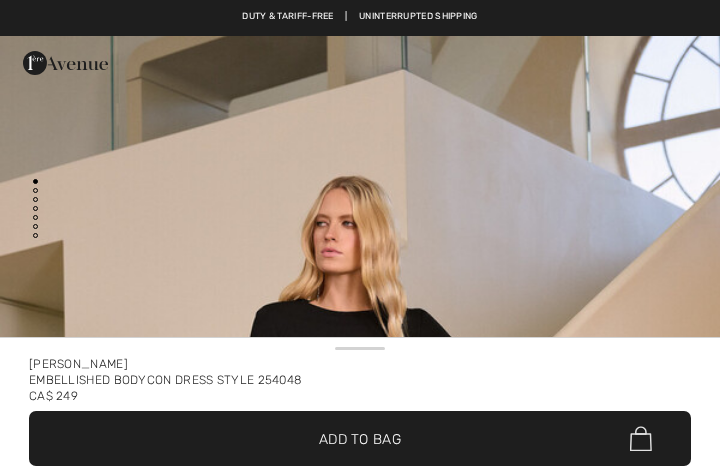 scroll, scrollTop: 0, scrollLeft: 0, axis: both 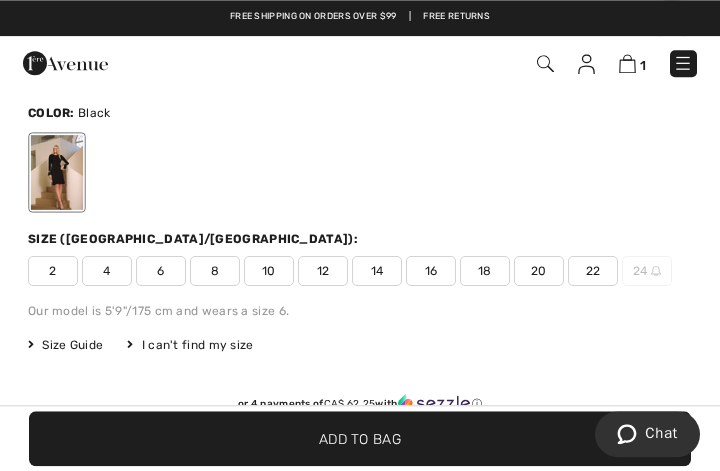 click on "12" at bounding box center (323, 271) 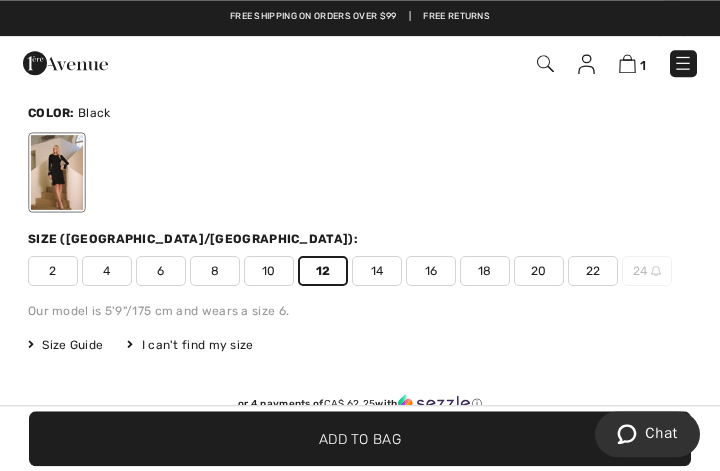 scroll, scrollTop: 444, scrollLeft: 0, axis: vertical 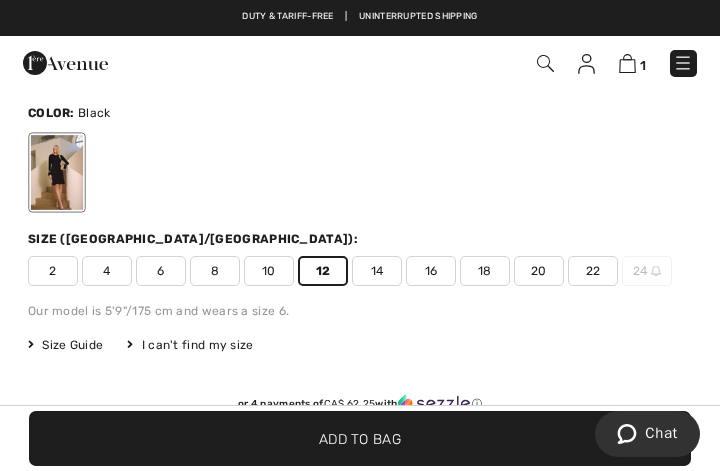 click on "Add to Bag" at bounding box center [360, 438] 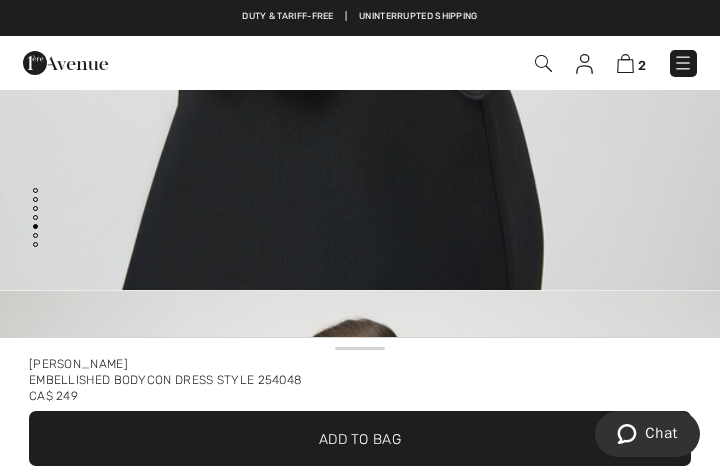 scroll, scrollTop: 0, scrollLeft: 0, axis: both 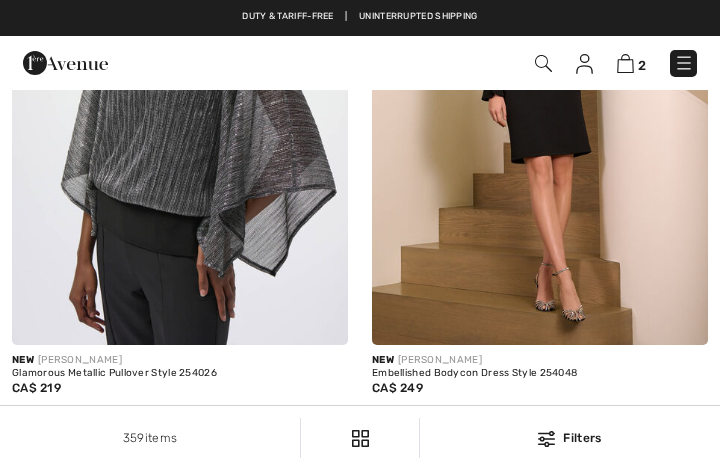 checkbox on "true" 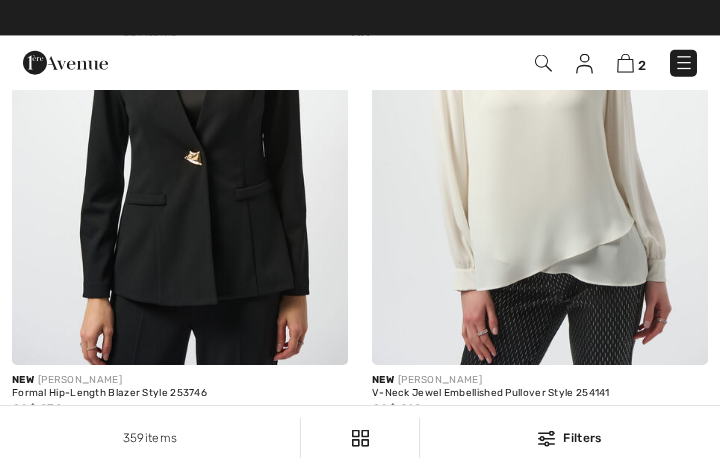 scroll, scrollTop: 1488, scrollLeft: 0, axis: vertical 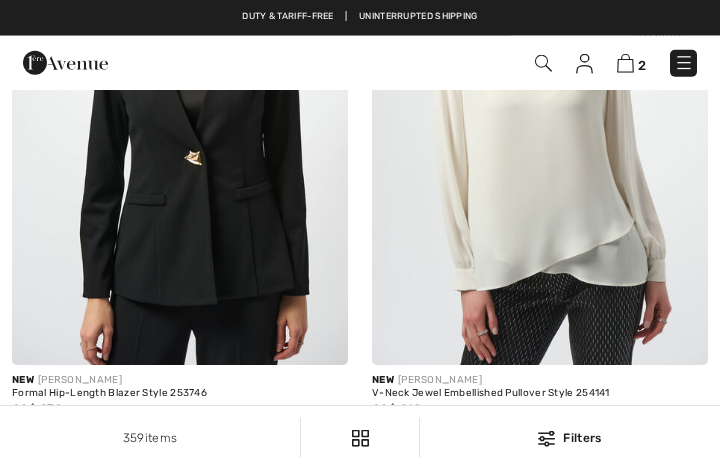 click on "New JOSEPH RIBKOFF
V-Neck Jewel Embellished Pullover Style 254141
CA$ 219" at bounding box center [540, 168] 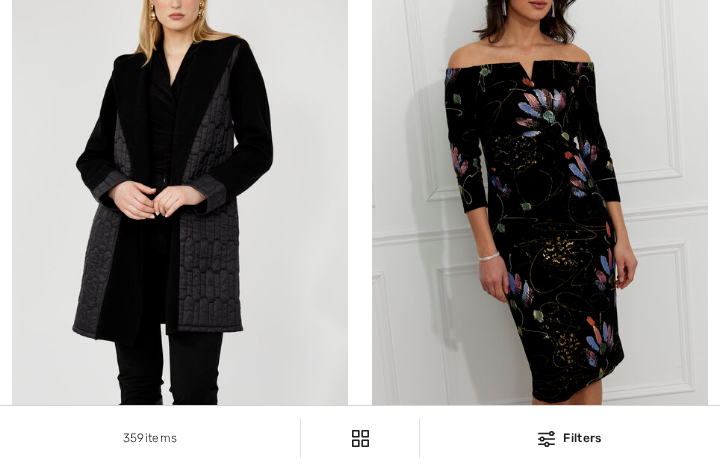 scroll, scrollTop: 3924, scrollLeft: 0, axis: vertical 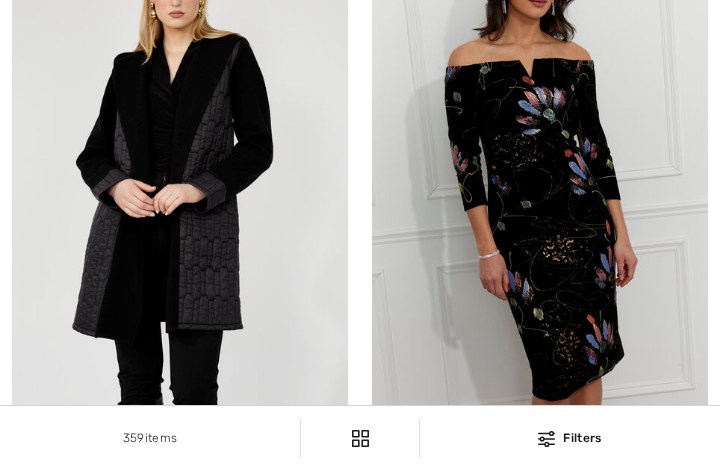 click at bounding box center [540, 193] 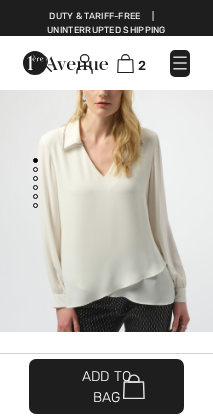 scroll, scrollTop: 51, scrollLeft: 0, axis: vertical 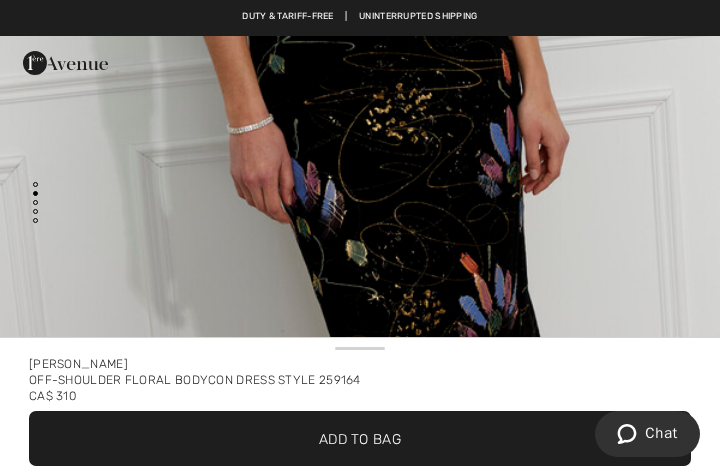 click at bounding box center [360, -7] 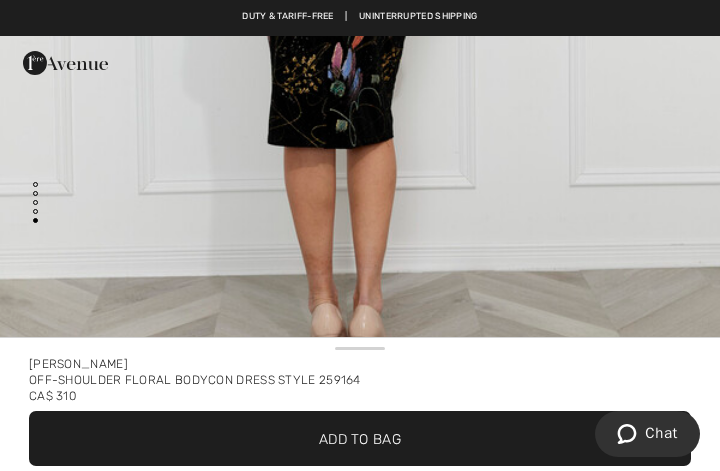 scroll, scrollTop: 3898, scrollLeft: 0, axis: vertical 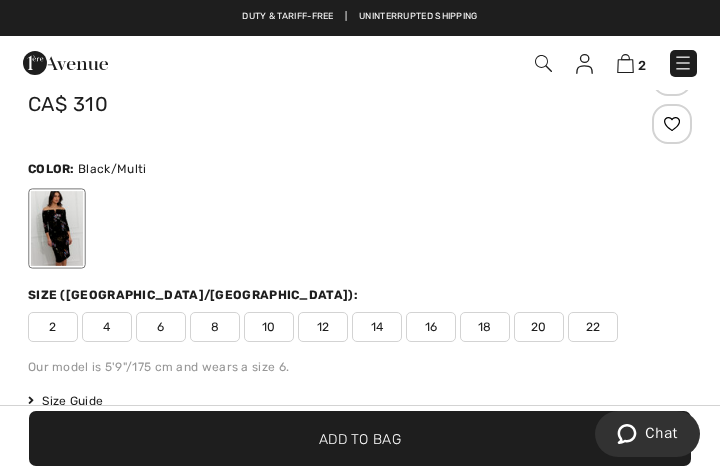 click on "Size ([GEOGRAPHIC_DATA]/[GEOGRAPHIC_DATA]):" at bounding box center (360, 295) 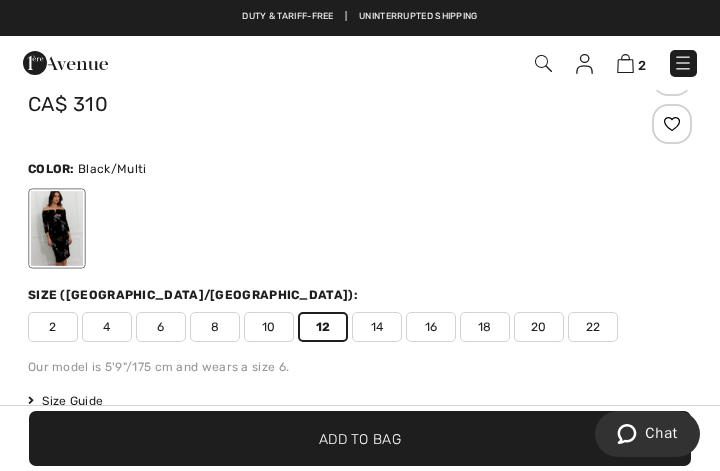 click on "12" at bounding box center [323, 327] 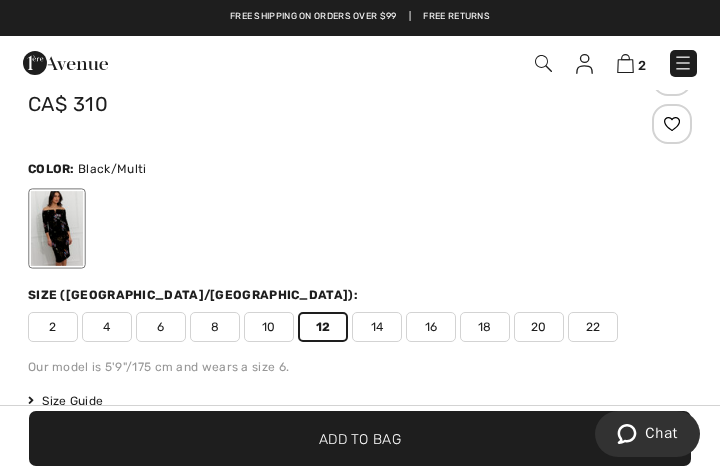 click on "✔ Added to Bag
Add to Bag" at bounding box center (360, 438) 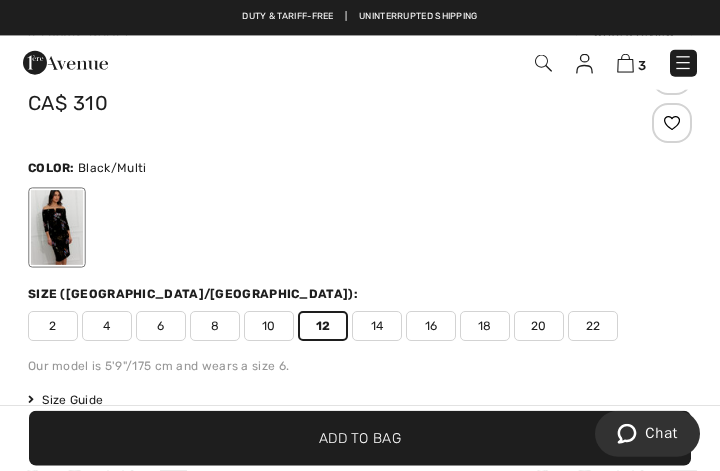scroll, scrollTop: 390, scrollLeft: 0, axis: vertical 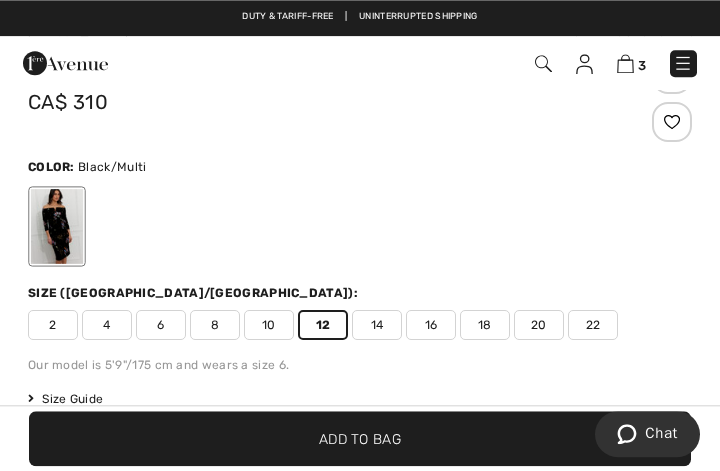 click on "✔ Added to Bag
Add to Bag" at bounding box center (360, 438) 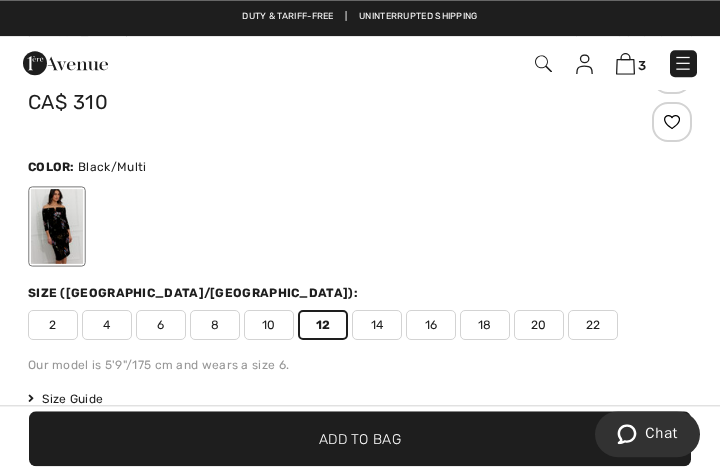 click on "Add to Bag" at bounding box center [360, 438] 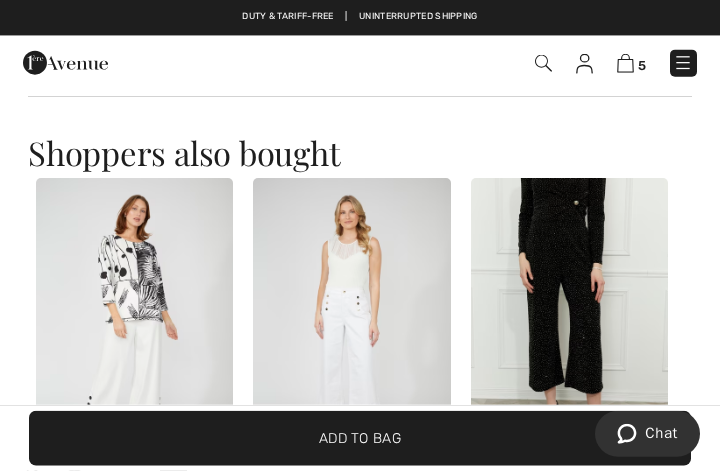 scroll, scrollTop: 1194, scrollLeft: 0, axis: vertical 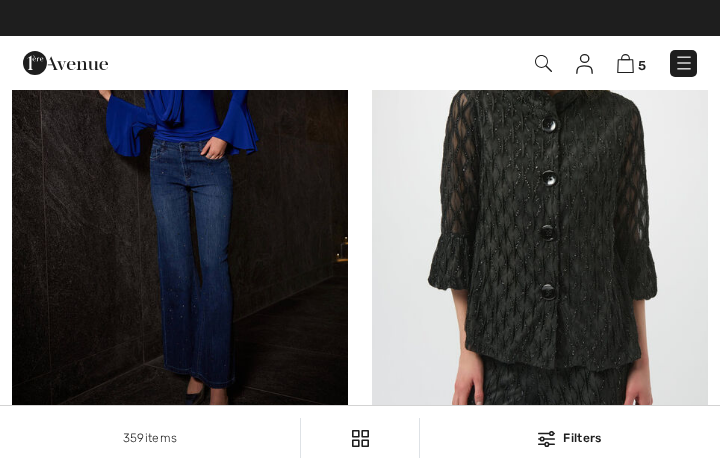click at bounding box center [540, 200] 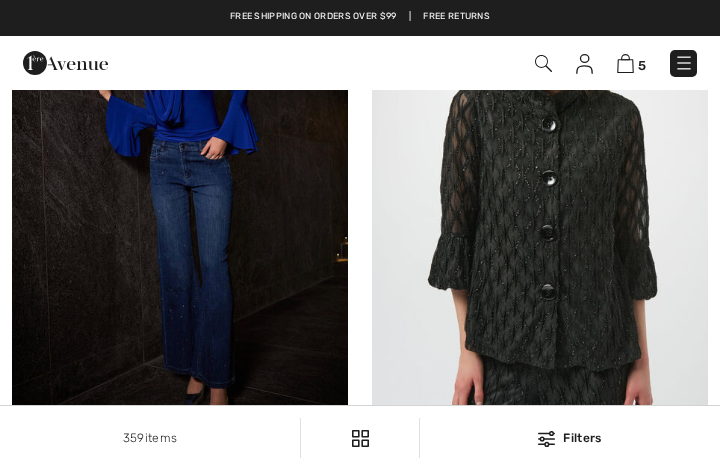 click at bounding box center [540, 200] 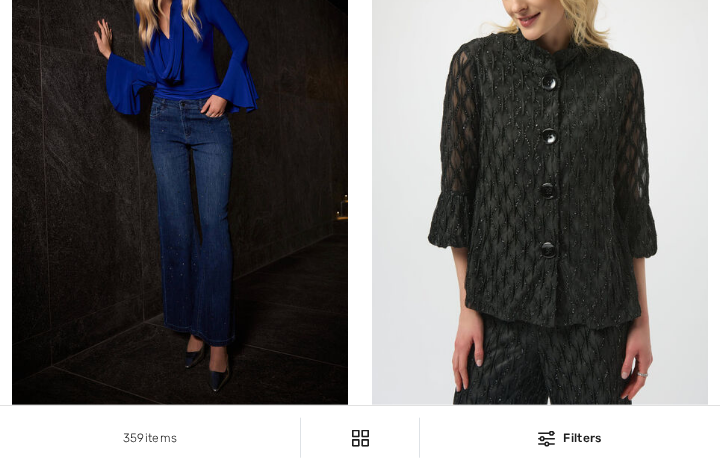click at bounding box center (540, 158) 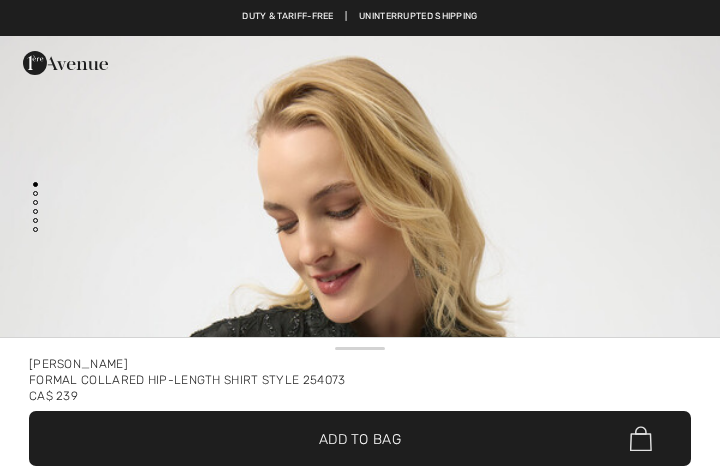 scroll, scrollTop: 0, scrollLeft: 0, axis: both 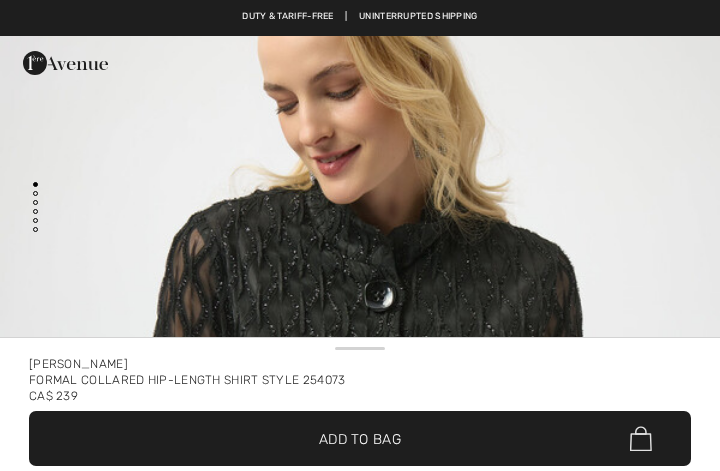 checkbox on "true" 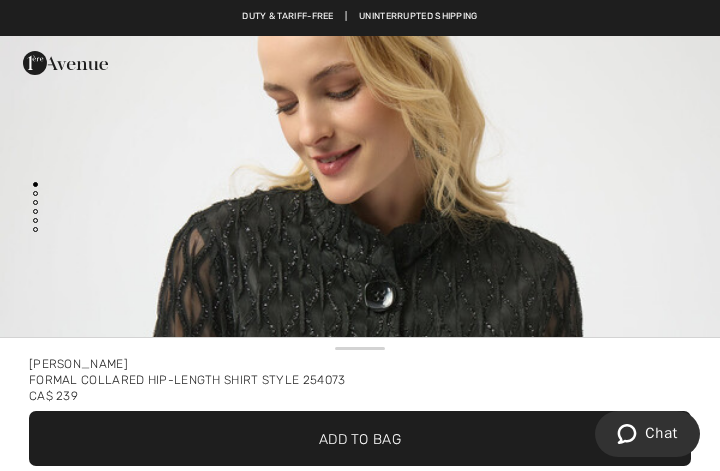 scroll, scrollTop: 0, scrollLeft: 0, axis: both 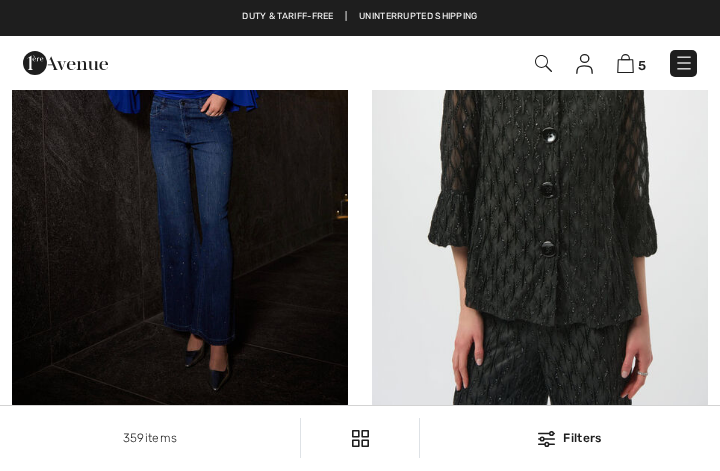 checkbox on "true" 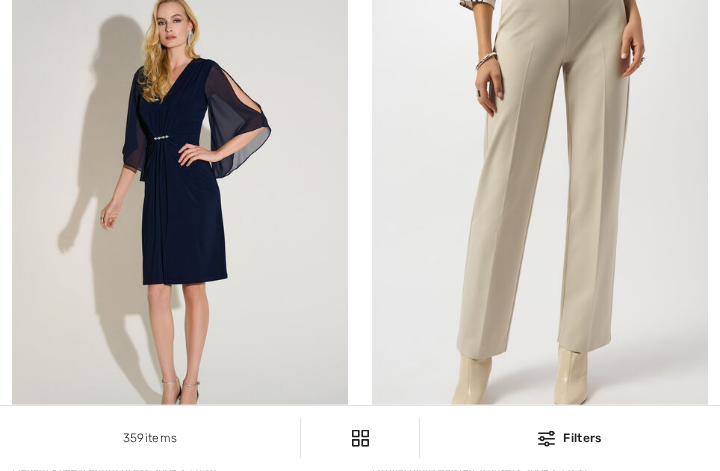 scroll, scrollTop: 10060, scrollLeft: 0, axis: vertical 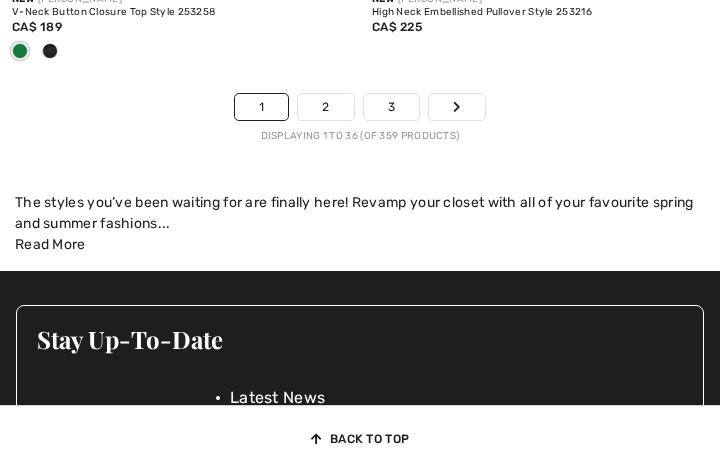 click on "2" at bounding box center [325, 107] 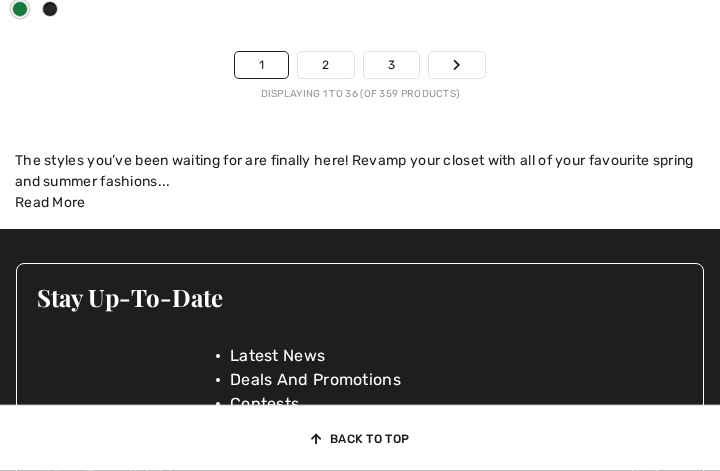 click on "2" at bounding box center (325, 65) 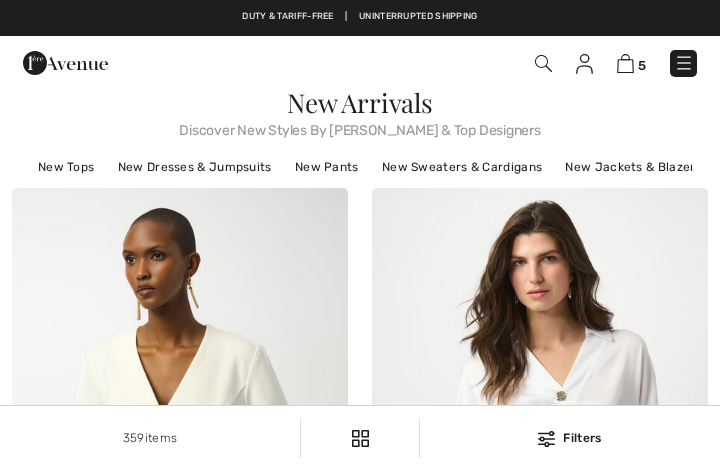 checkbox on "true" 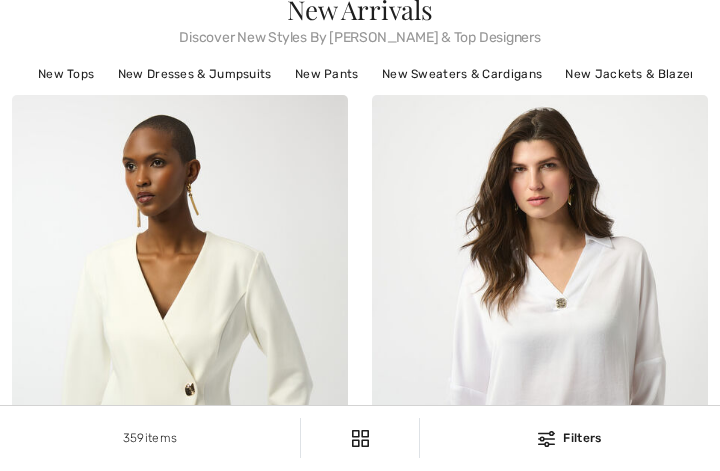 scroll, scrollTop: 186, scrollLeft: 0, axis: vertical 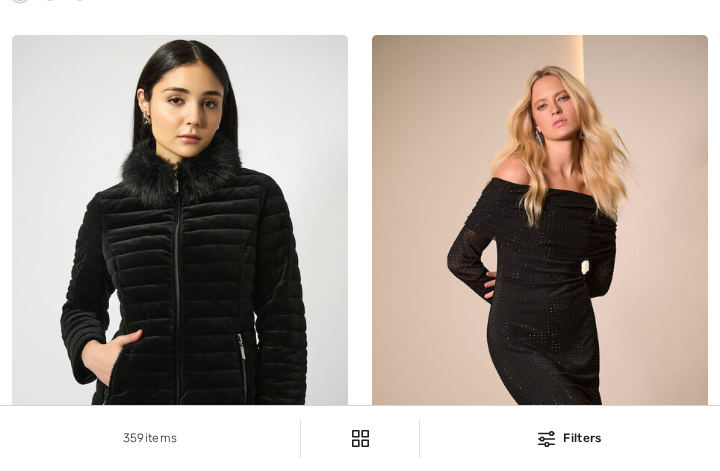 click at bounding box center [540, 287] 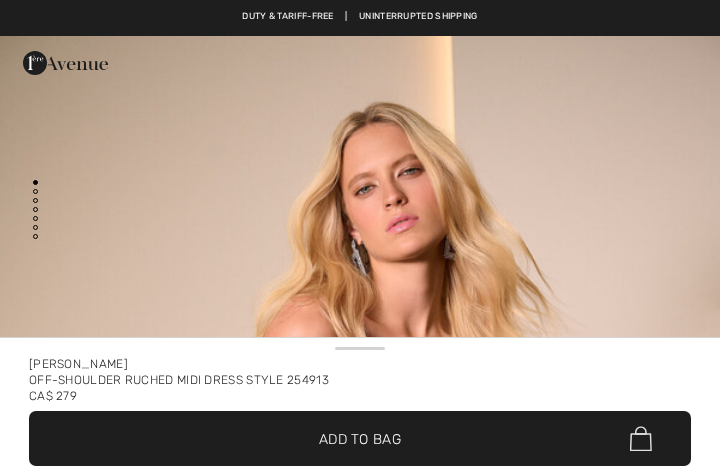 scroll, scrollTop: 0, scrollLeft: 0, axis: both 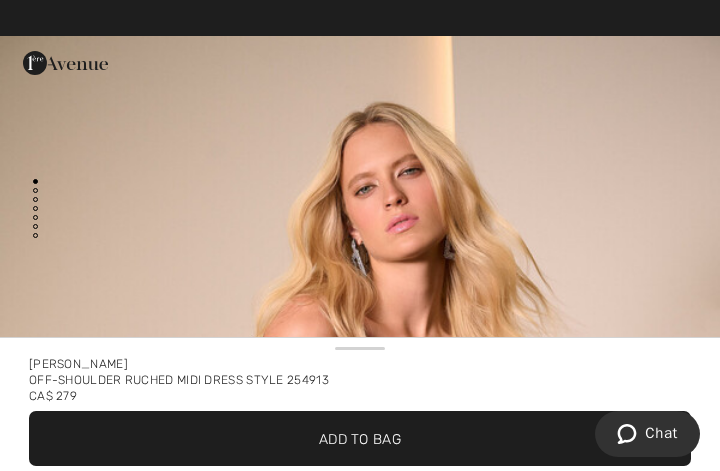 click at bounding box center (360, 576) 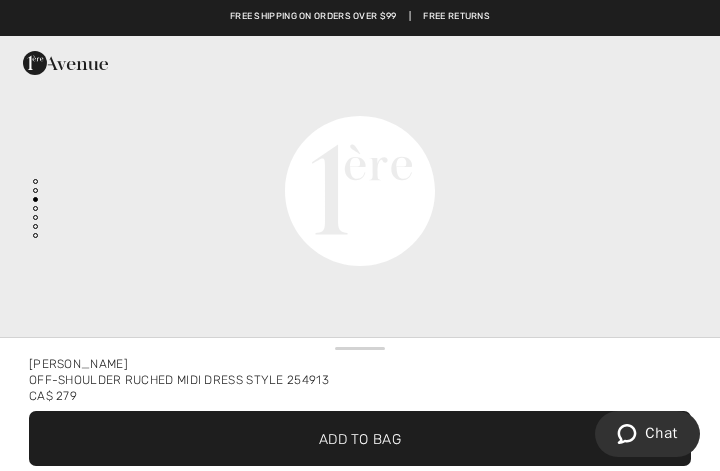 scroll, scrollTop: 2586, scrollLeft: 0, axis: vertical 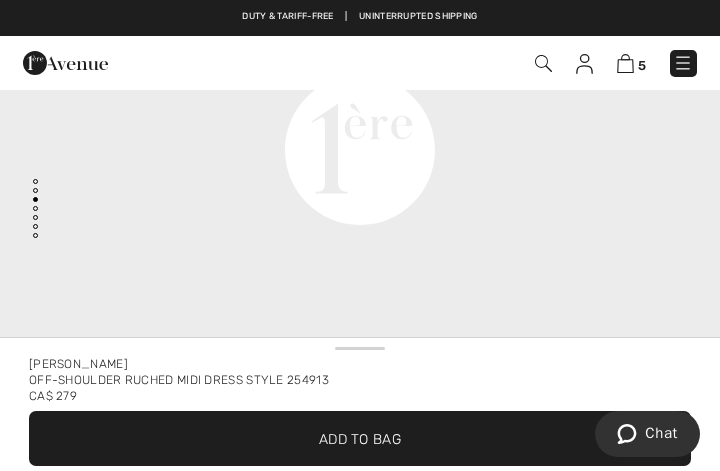click on "Your browser does not support the video tag." at bounding box center [360, -210] 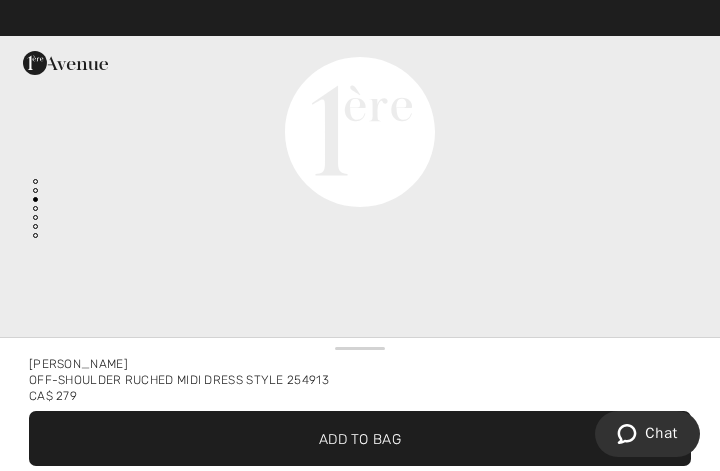 scroll, scrollTop: 2606, scrollLeft: 0, axis: vertical 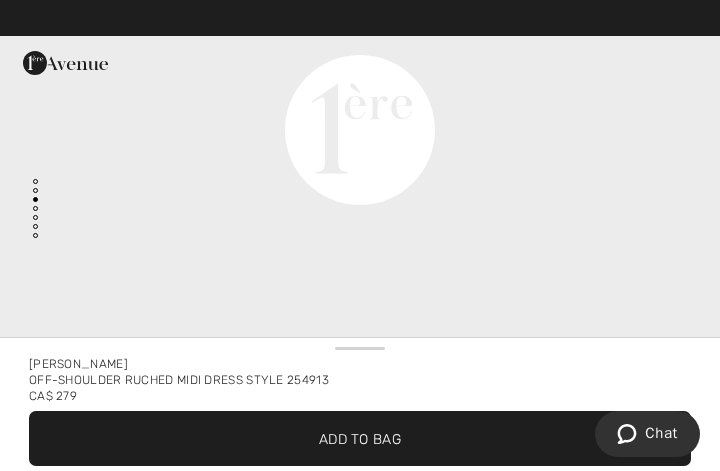 click on "Your browser does not support the video tag." at bounding box center [360, -230] 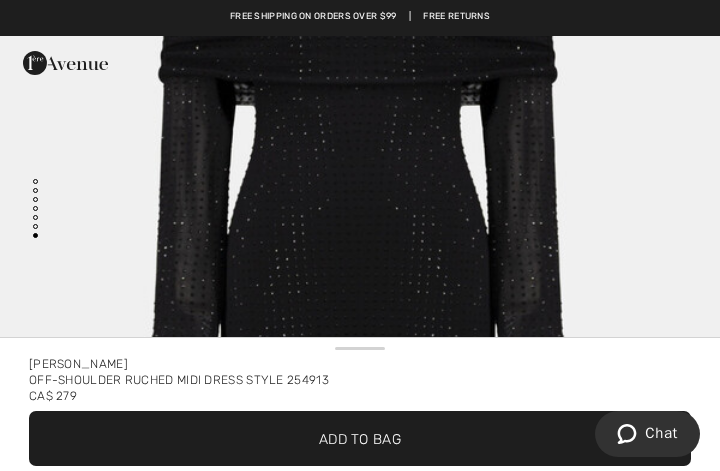 scroll, scrollTop: 6727, scrollLeft: 0, axis: vertical 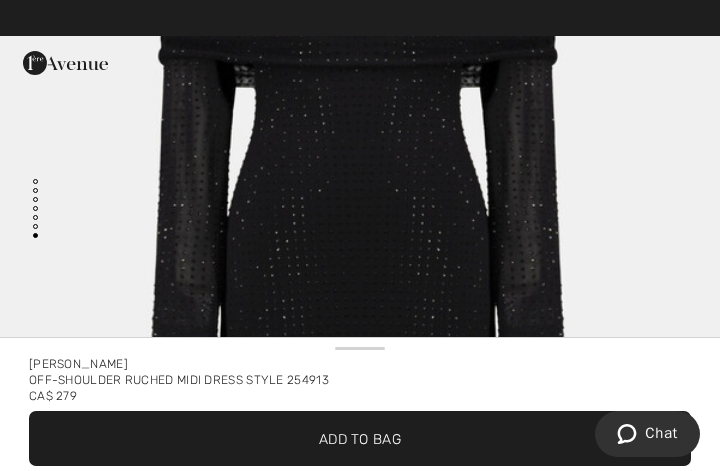 click at bounding box center (360, 329) 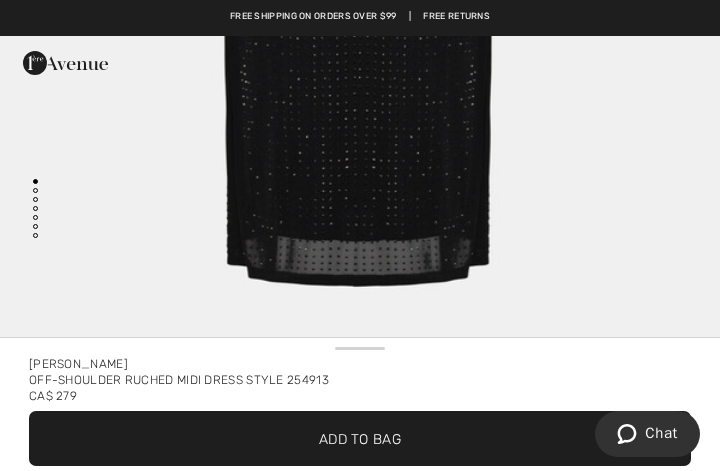 scroll, scrollTop: 7418, scrollLeft: 0, axis: vertical 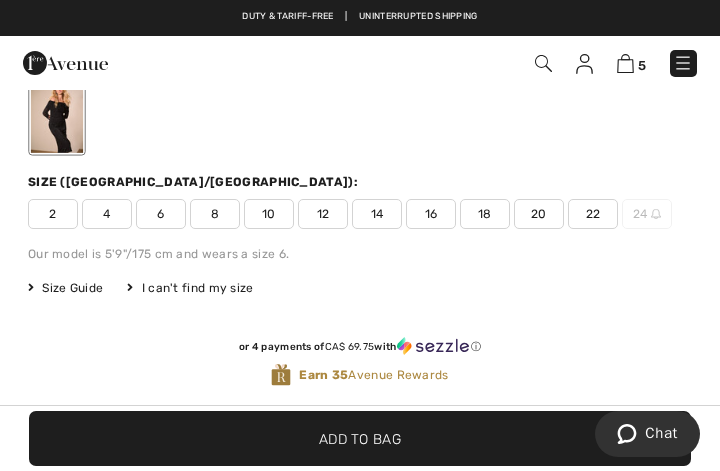 click on "12" at bounding box center [323, 214] 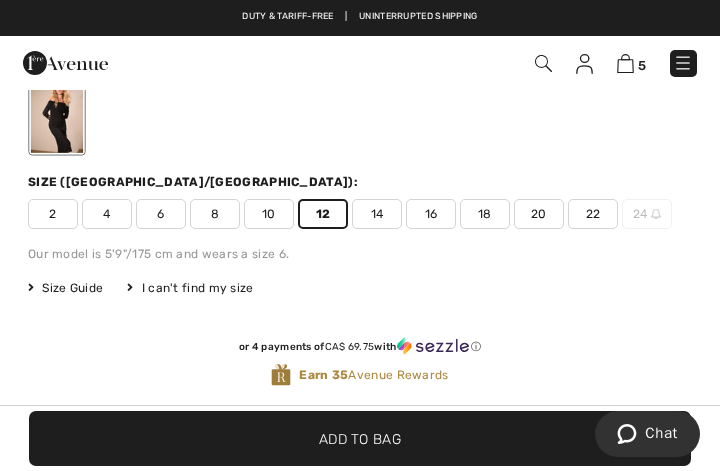click on "✔ Added to Bag
Add to Bag" at bounding box center (360, 438) 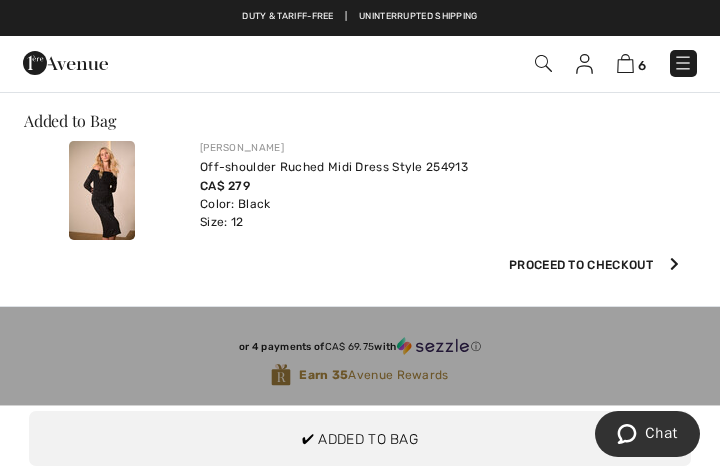 click on "✔ Added to Bag
Add to Bag" at bounding box center (390, 438) 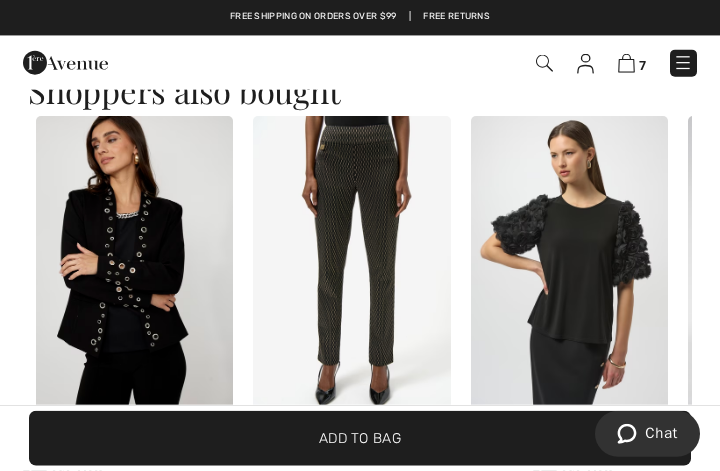 scroll, scrollTop: 1265, scrollLeft: 0, axis: vertical 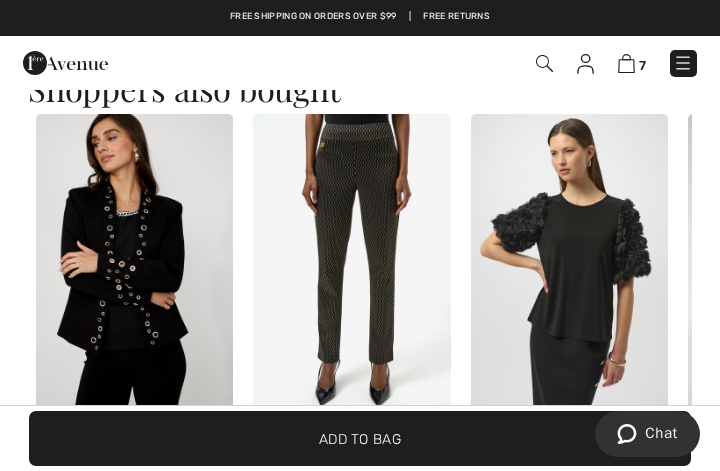 click on "New FRANK LYMAN
Lace Formal Button Closure Top Style 259170
CA$ 265" at bounding box center [786, 306] 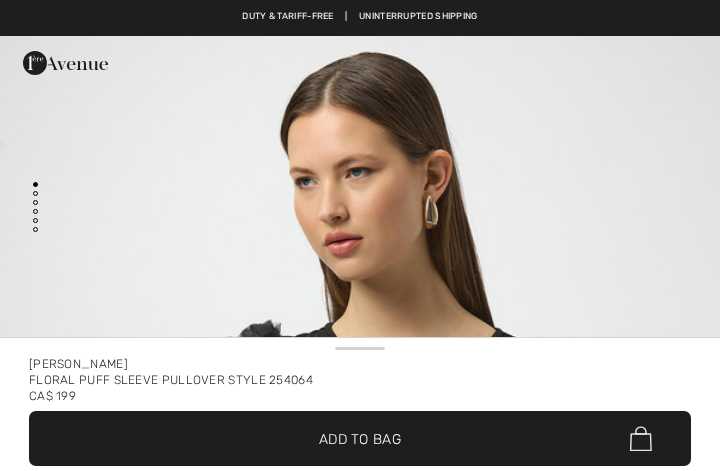scroll, scrollTop: 0, scrollLeft: 0, axis: both 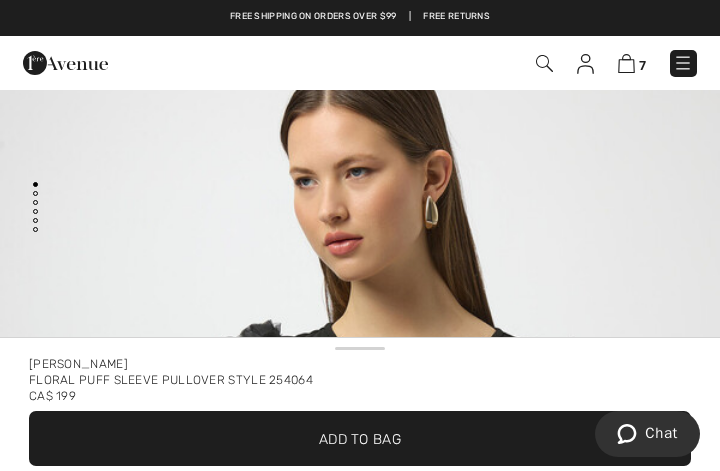 click at bounding box center (65, 63) 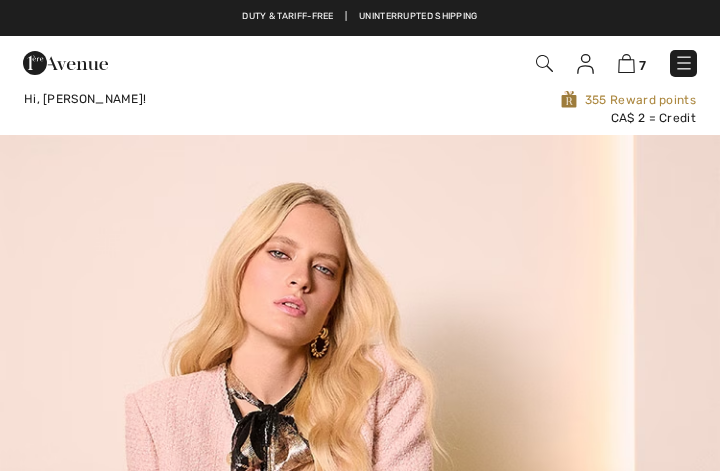 checkbox on "true" 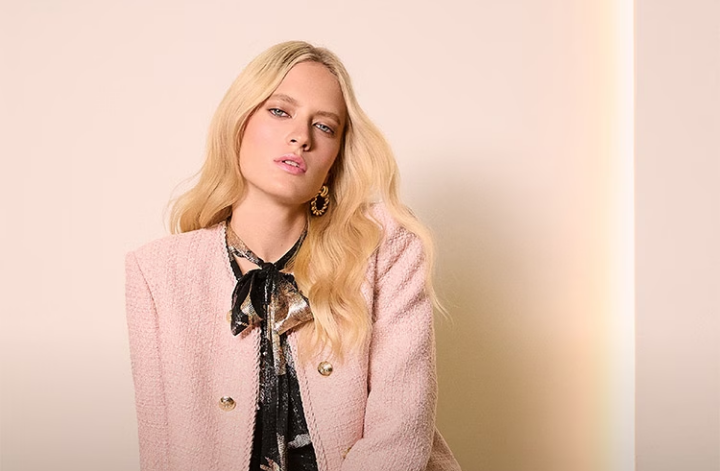 scroll, scrollTop: 150, scrollLeft: 0, axis: vertical 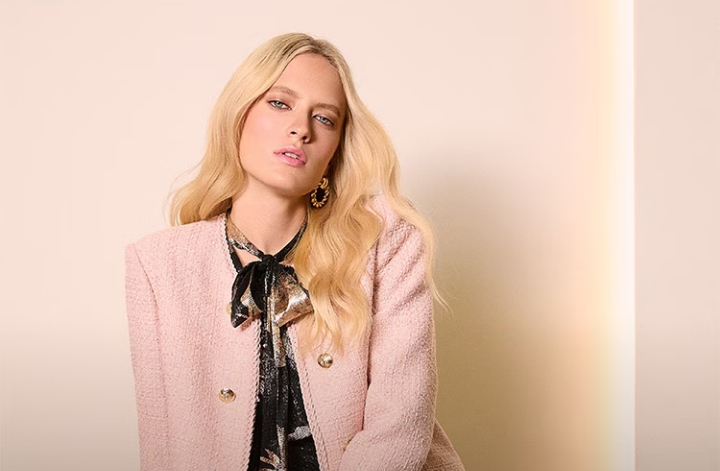 click at bounding box center [360, 549] 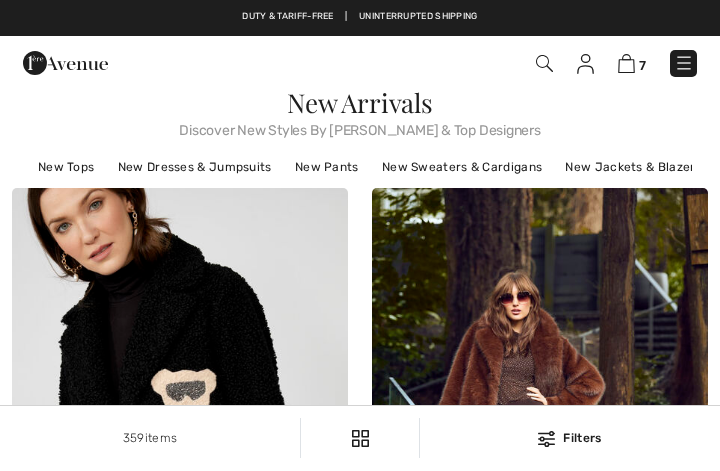 scroll, scrollTop: 0, scrollLeft: 0, axis: both 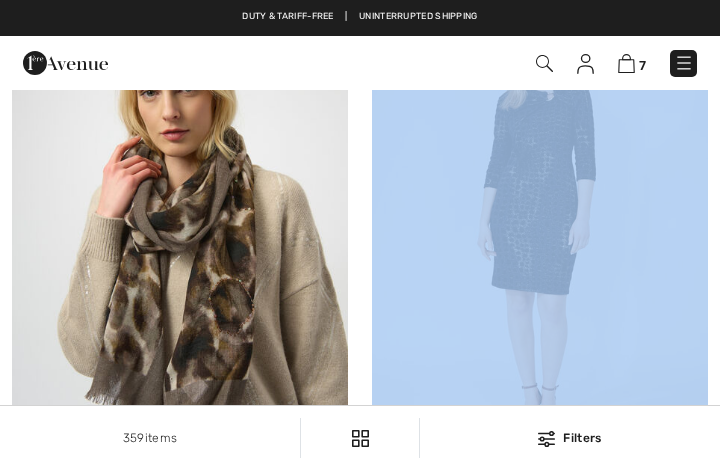 click on "New [PERSON_NAME]
Knee-Length Abstract Sheath Dress Style 253379
CA$ 265" at bounding box center [540, 265] 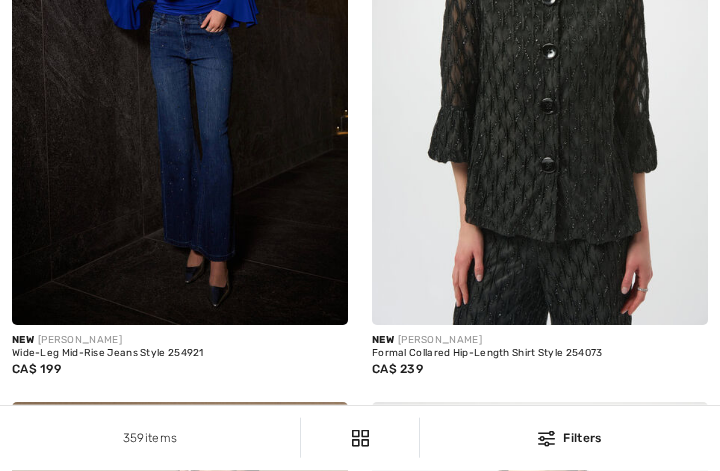 scroll, scrollTop: 5206, scrollLeft: 0, axis: vertical 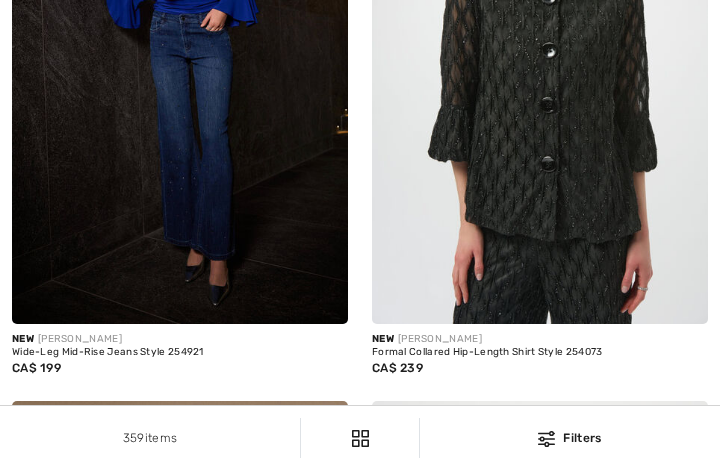 click on "New JOSEPH RIBKOFF
Formal Collared Hip-Length Shirt Style 254073
CA$ 239" at bounding box center [540, 110] 